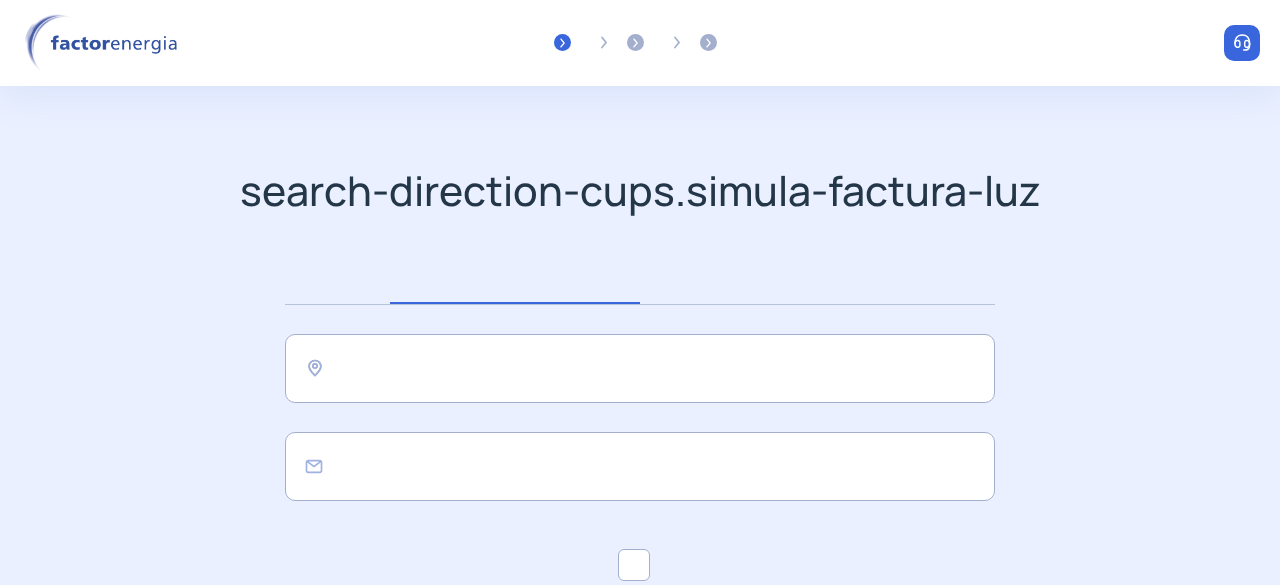 scroll, scrollTop: 0, scrollLeft: 0, axis: both 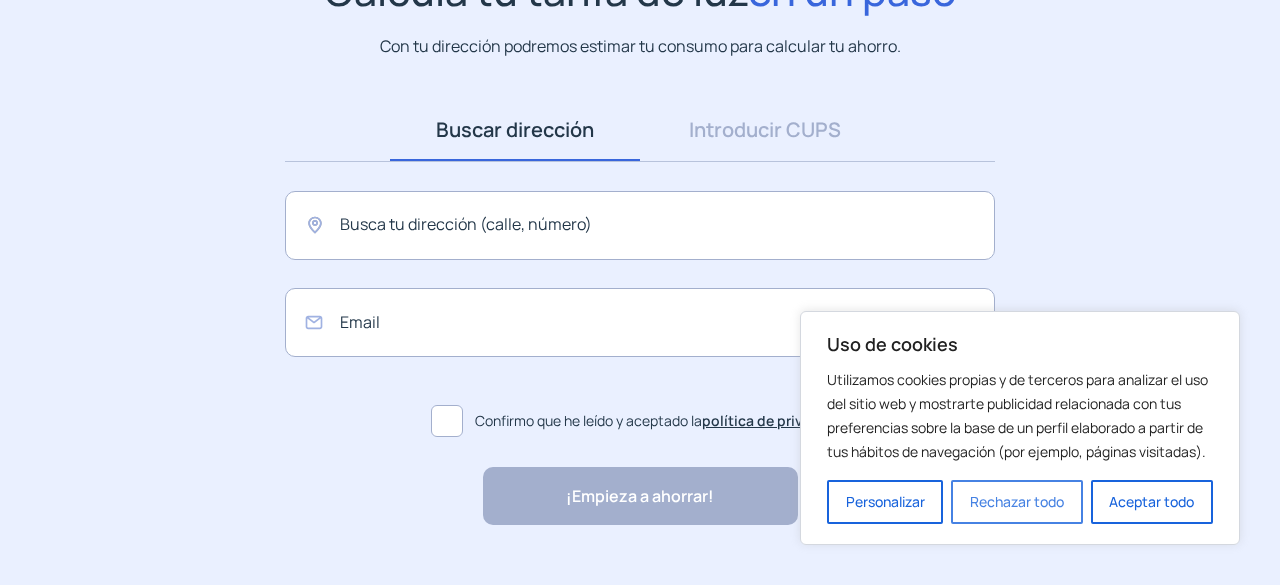 click on "Rechazar todo" at bounding box center [1016, 502] 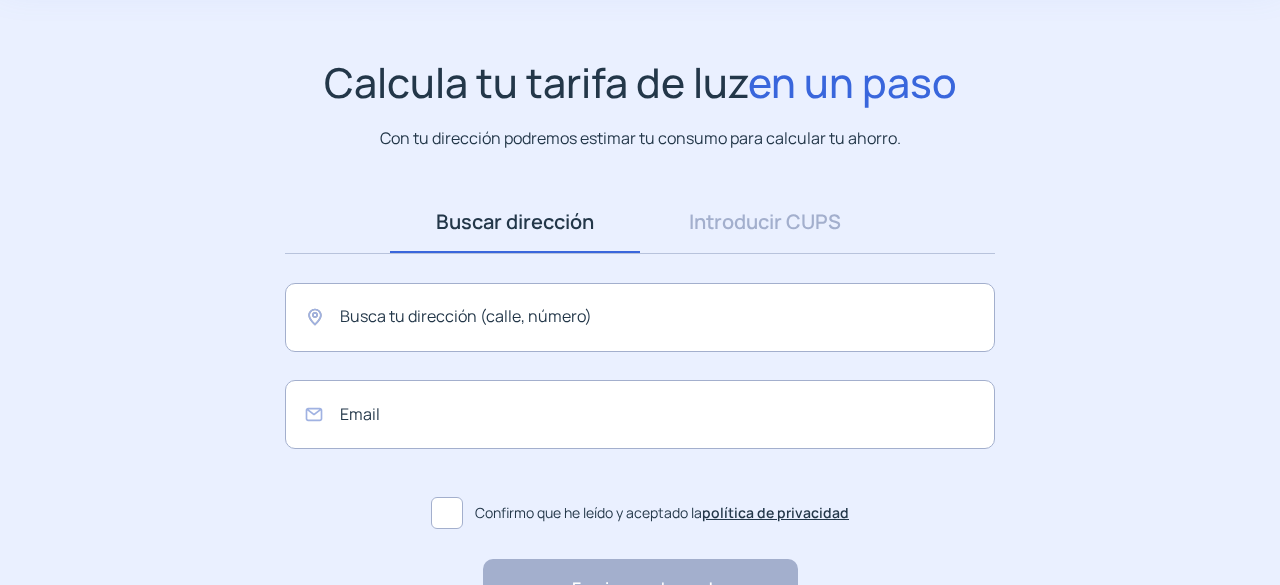 scroll, scrollTop: 0, scrollLeft: 0, axis: both 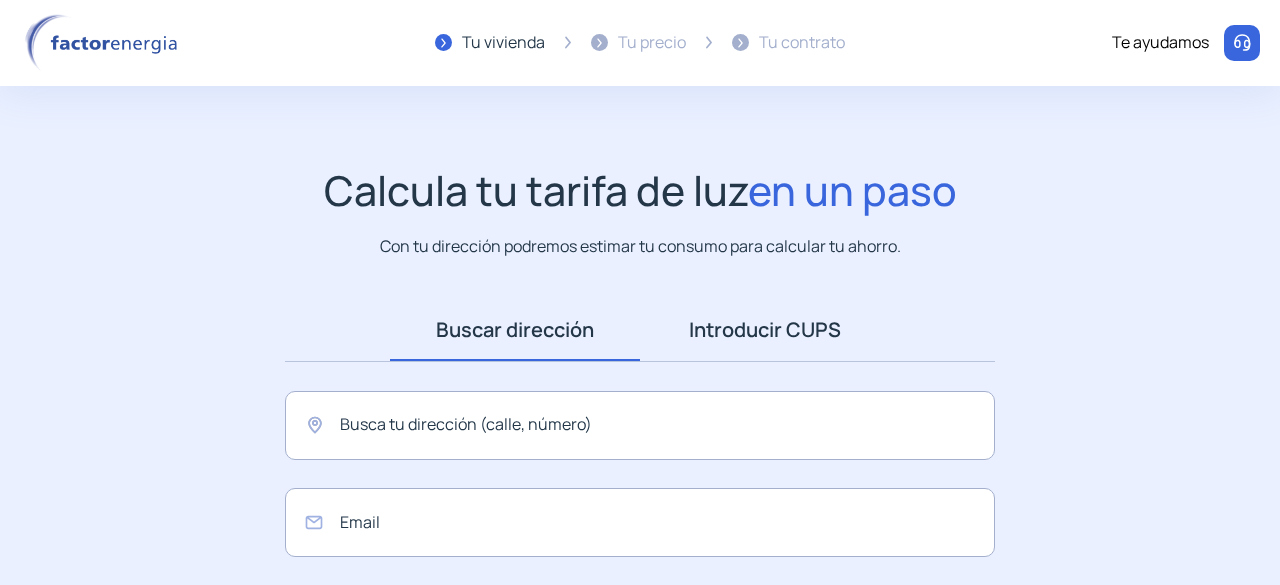 click on "Introducir CUPS" at bounding box center (765, 330) 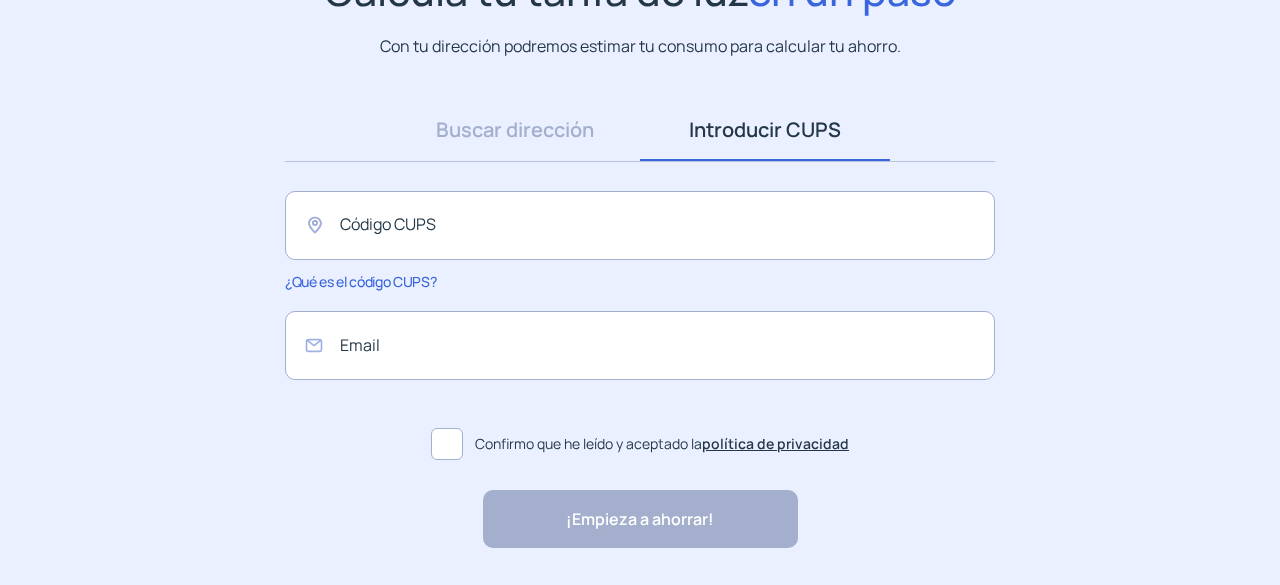 scroll, scrollTop: 0, scrollLeft: 0, axis: both 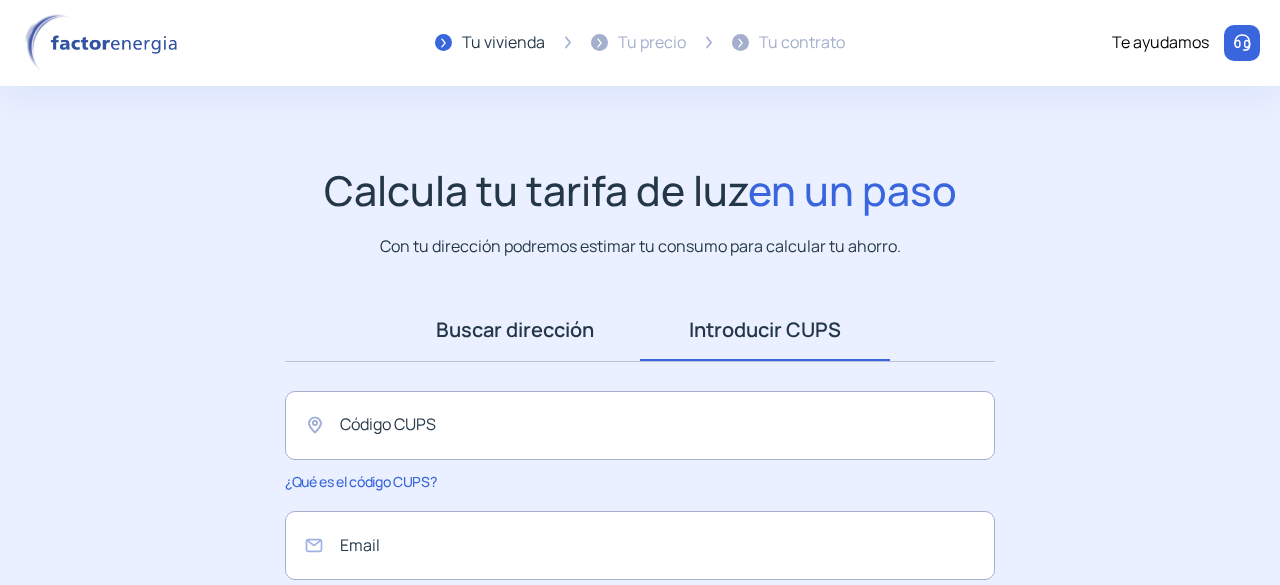 click on "Buscar dirección" at bounding box center [515, 330] 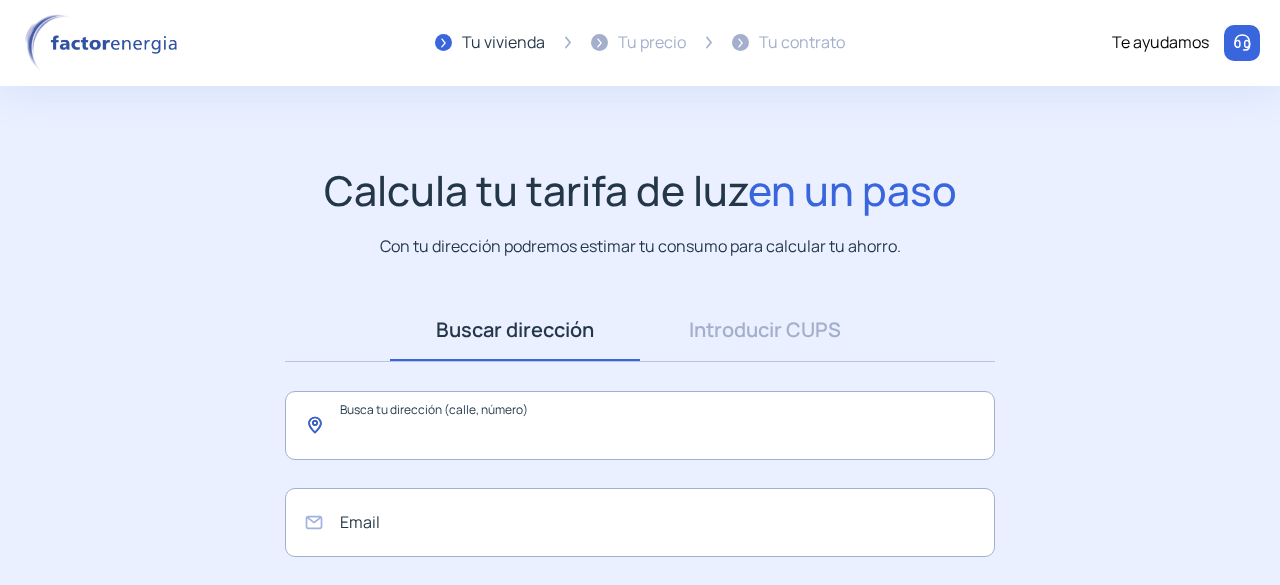 click 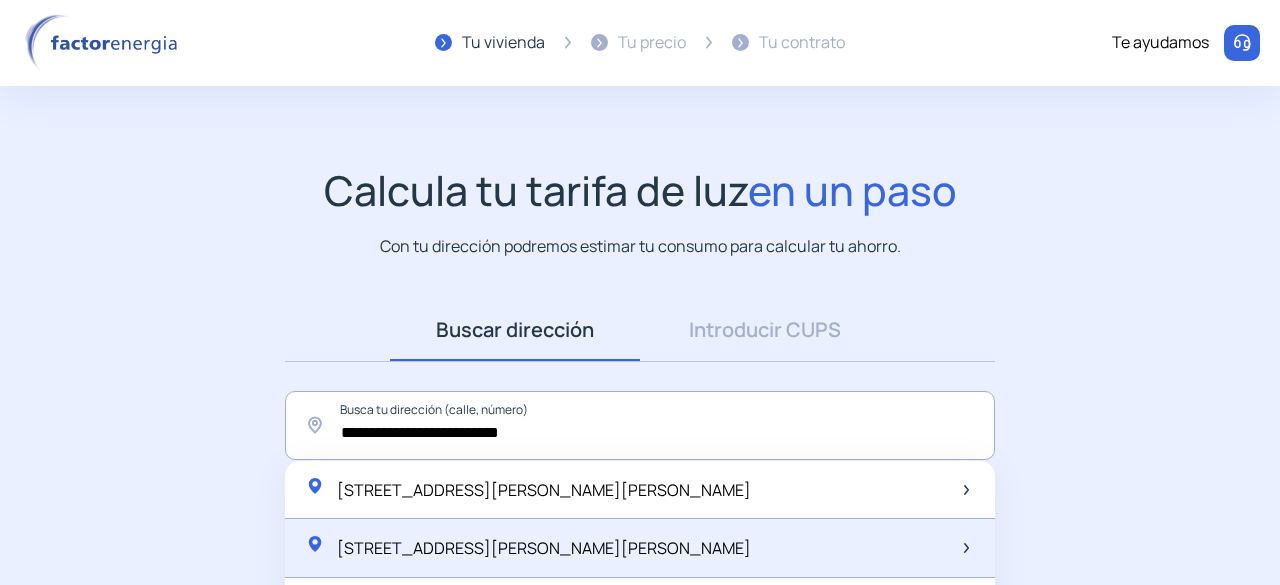 click on "[STREET_ADDRESS][PERSON_NAME][PERSON_NAME]" 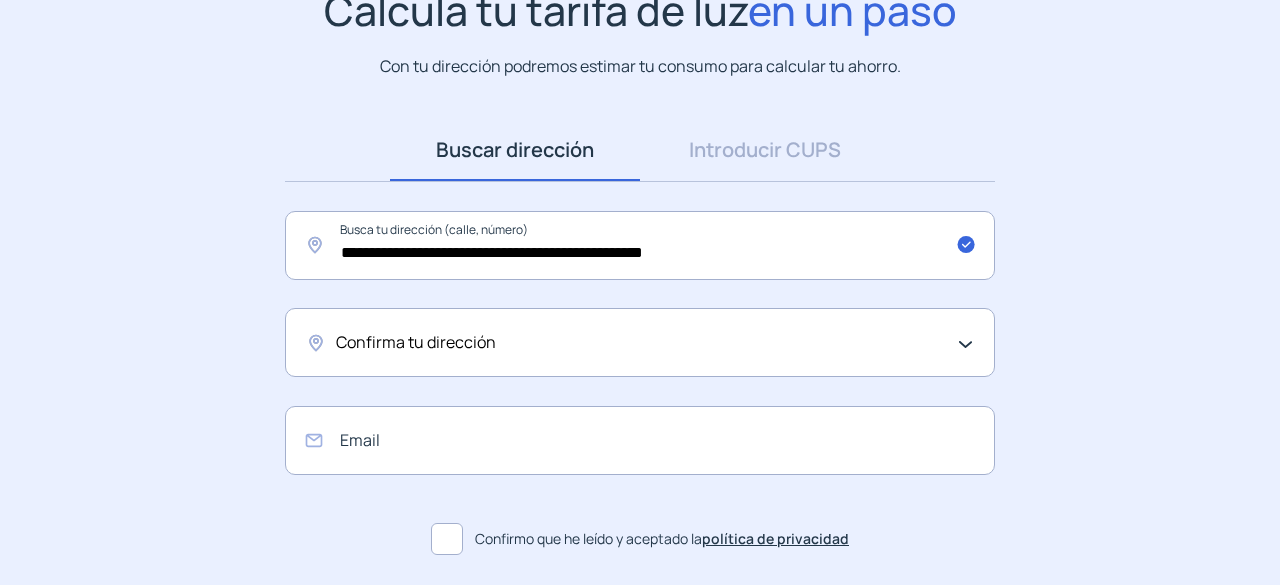 scroll, scrollTop: 200, scrollLeft: 0, axis: vertical 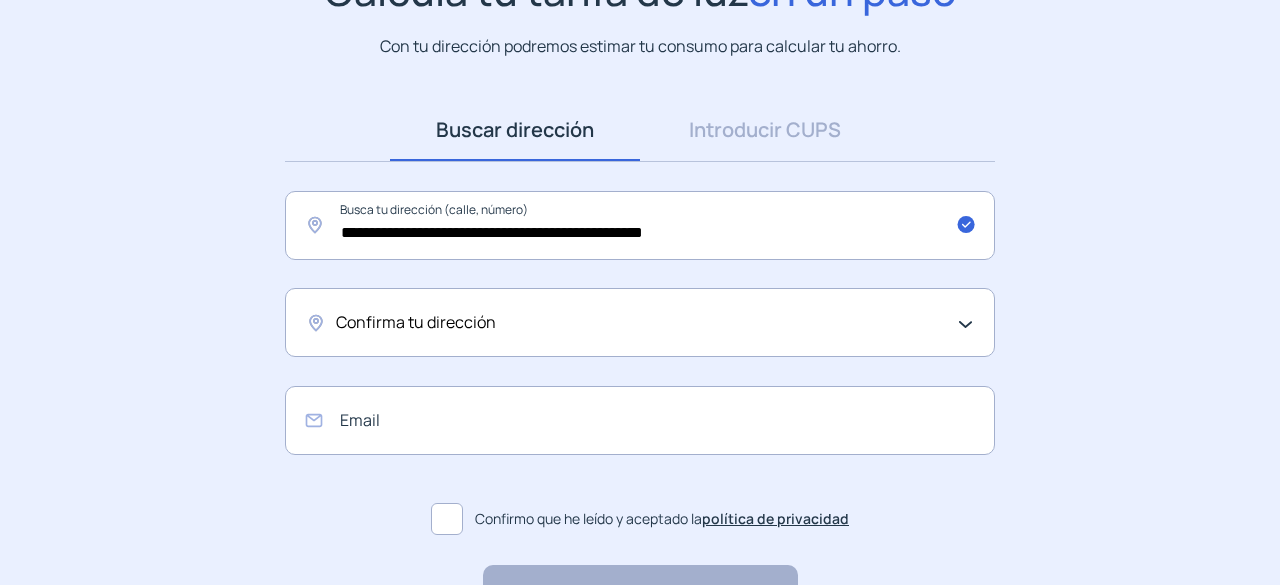 click 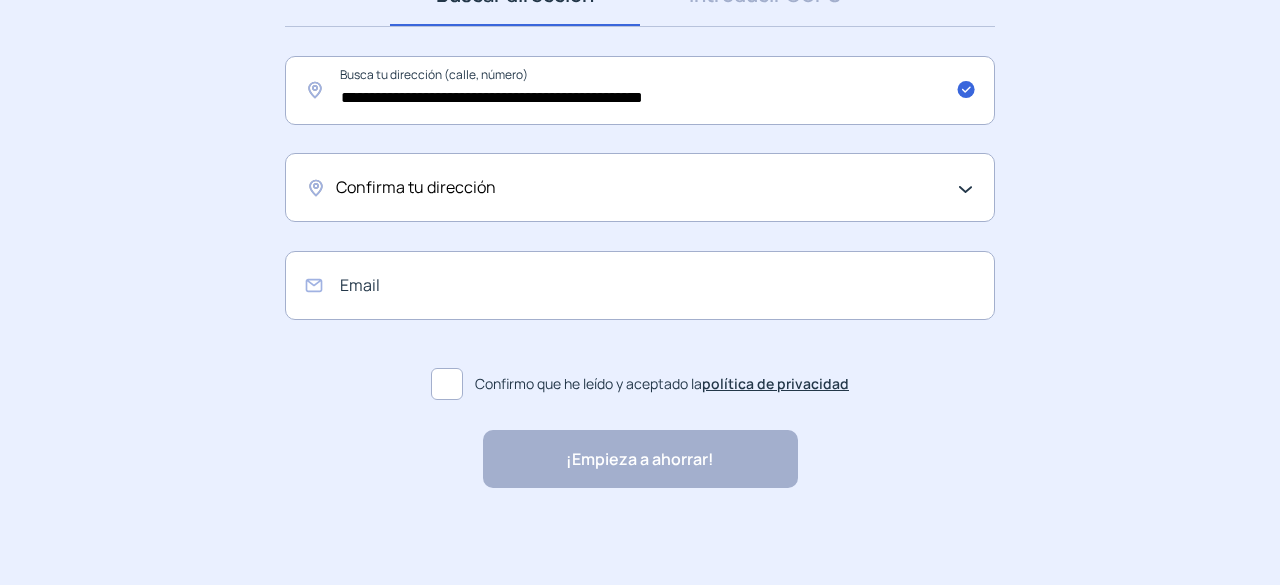 scroll, scrollTop: 338, scrollLeft: 0, axis: vertical 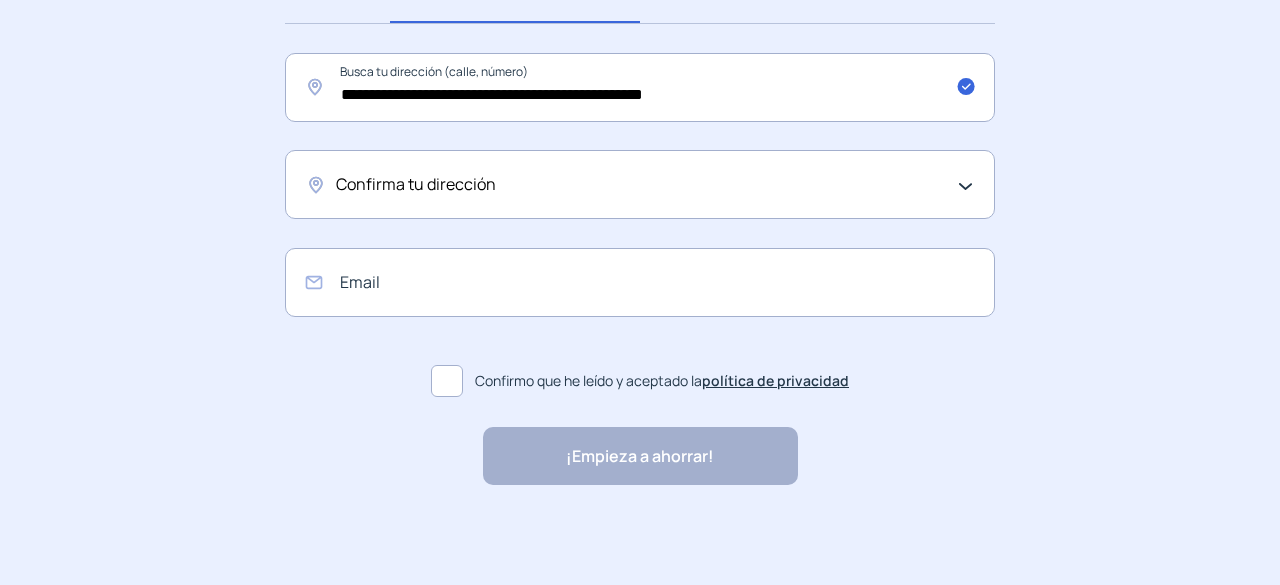 click on "¡Empieza a ahorrar! "Excelente servicio y atención al cliente" "Respeto por el cliente y variedad de tarifas" "Todo genial y muy rápido" "Rapidez y buen trato al cliente"" 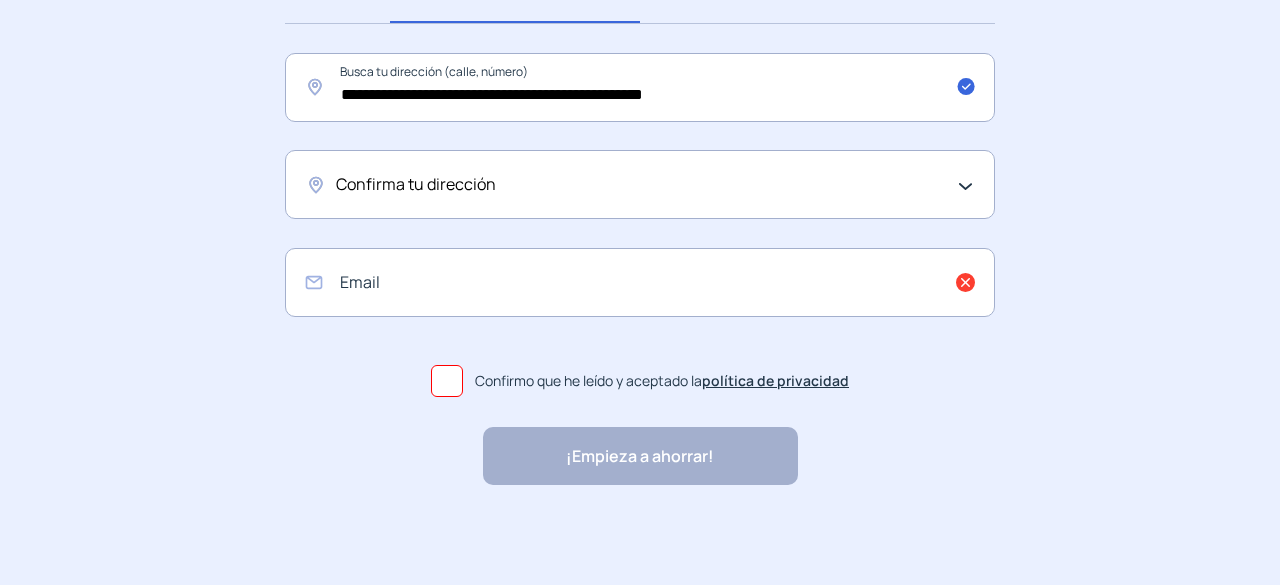 click on "¡Empieza a ahorrar! "Excelente servicio y atención al cliente" "Respeto por el cliente y variedad de tarifas" "Todo genial y muy rápido" "Rapidez y buen trato al cliente"" 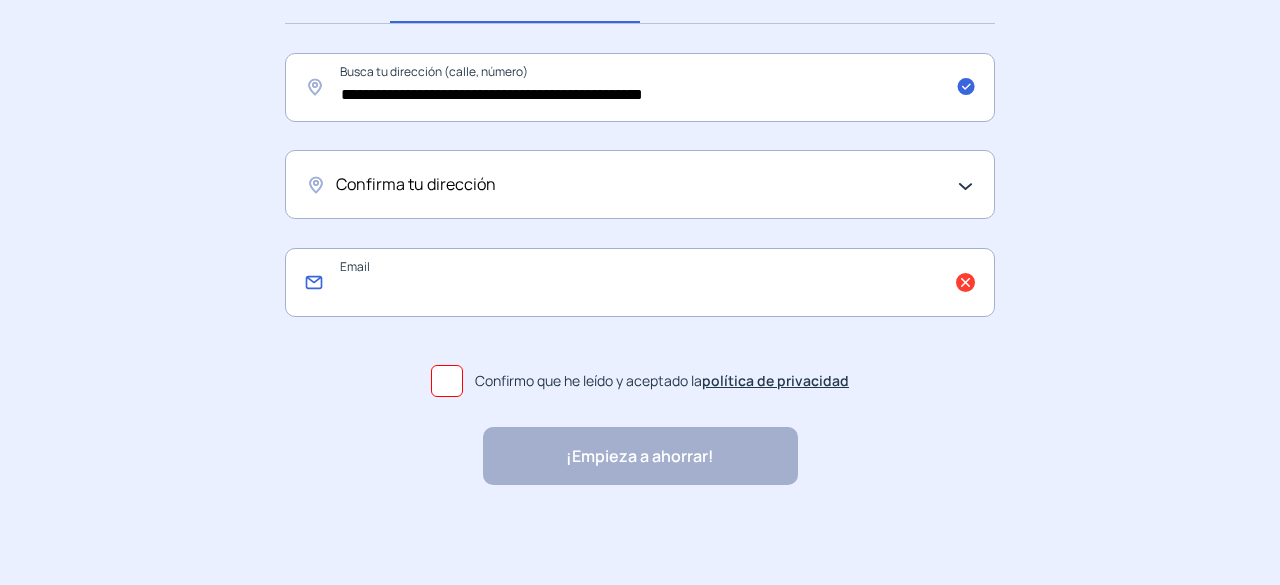 click 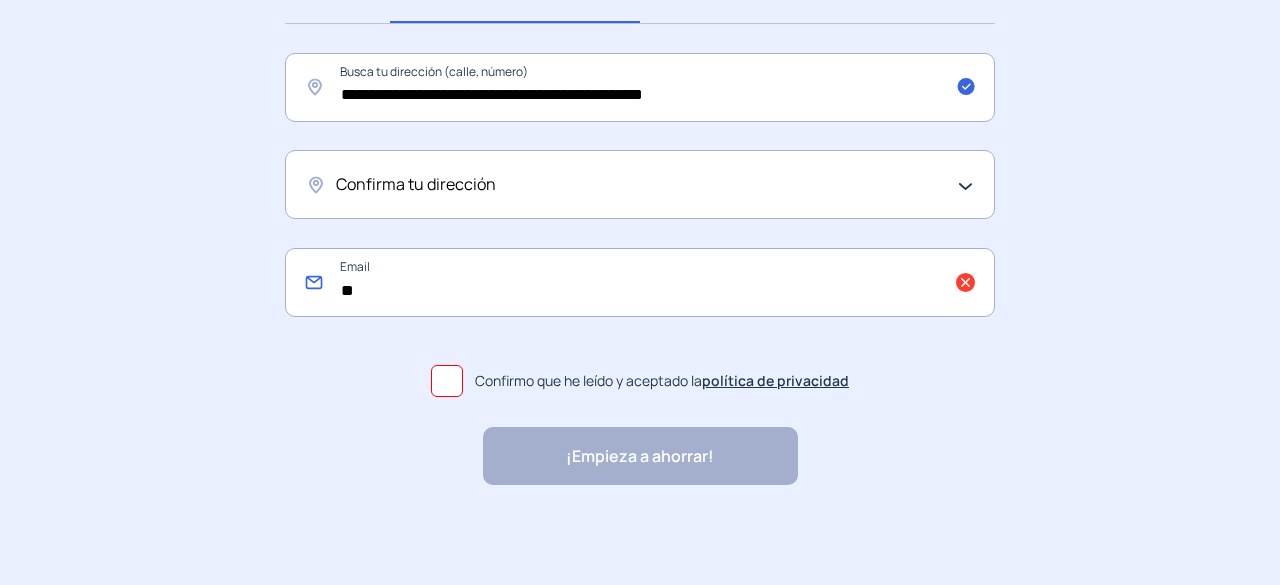 type on "*" 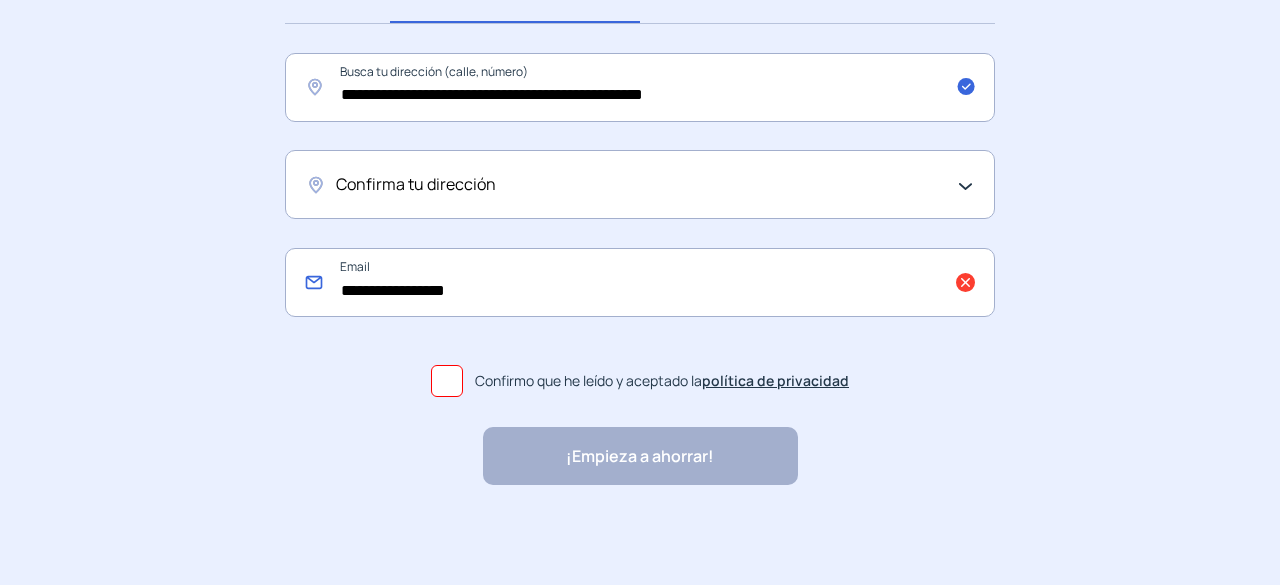 click on "**********" 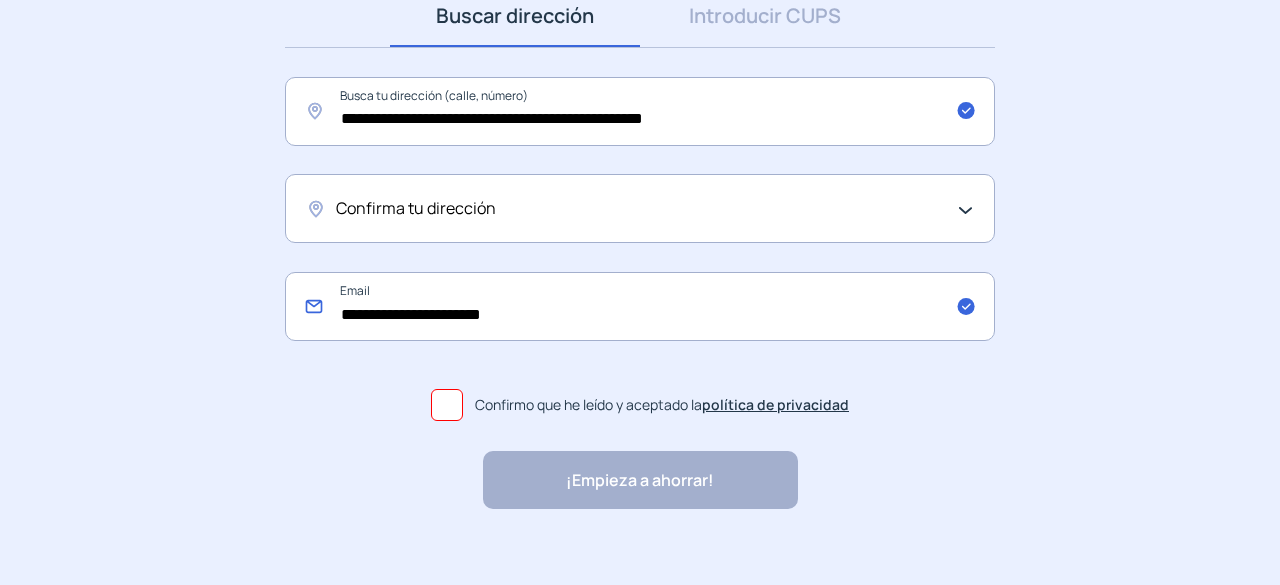 scroll, scrollTop: 338, scrollLeft: 0, axis: vertical 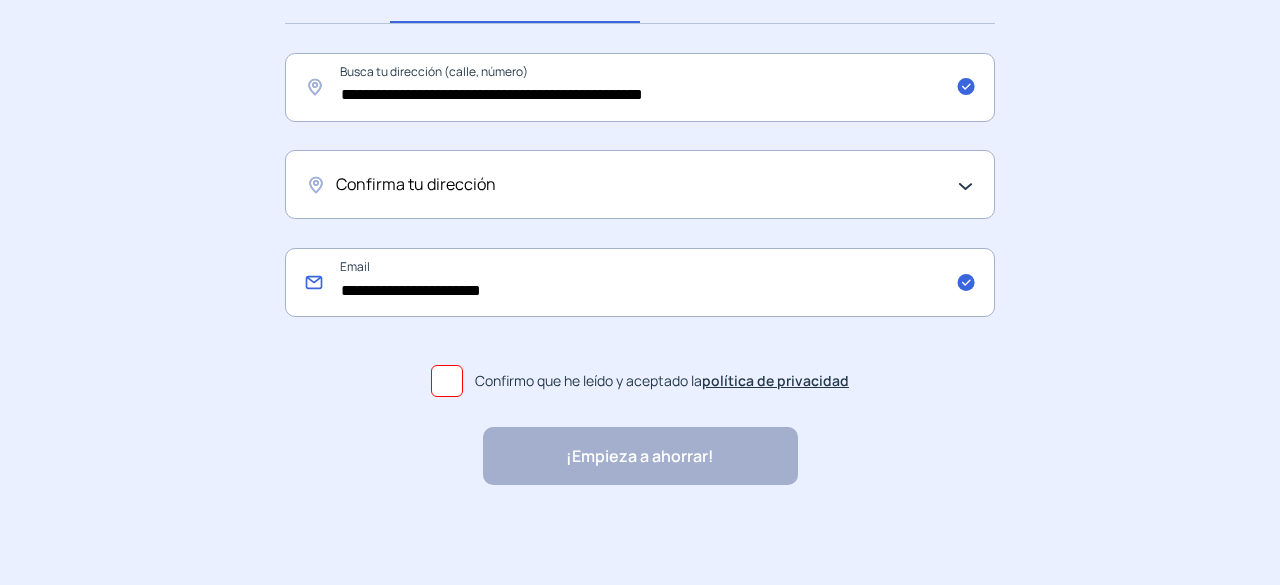 type on "**********" 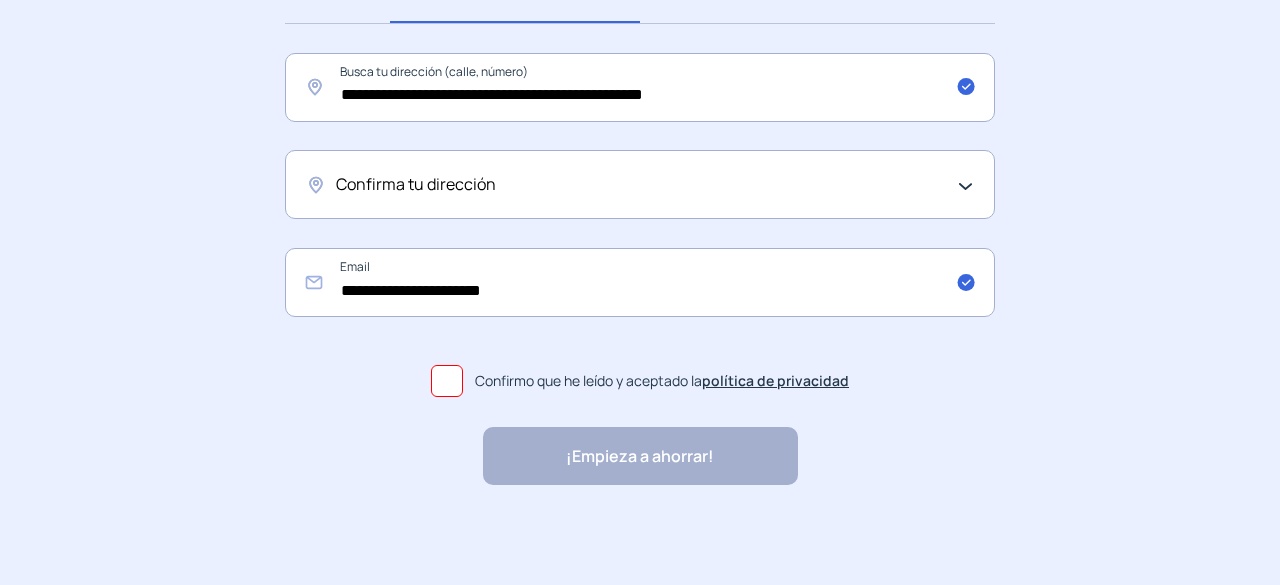 click on "¡Empieza a ahorrar! "Excelente servicio y atención al cliente" "Respeto por el cliente y variedad de tarifas" "Todo genial y muy rápido" "Rapidez y buen trato al cliente"" 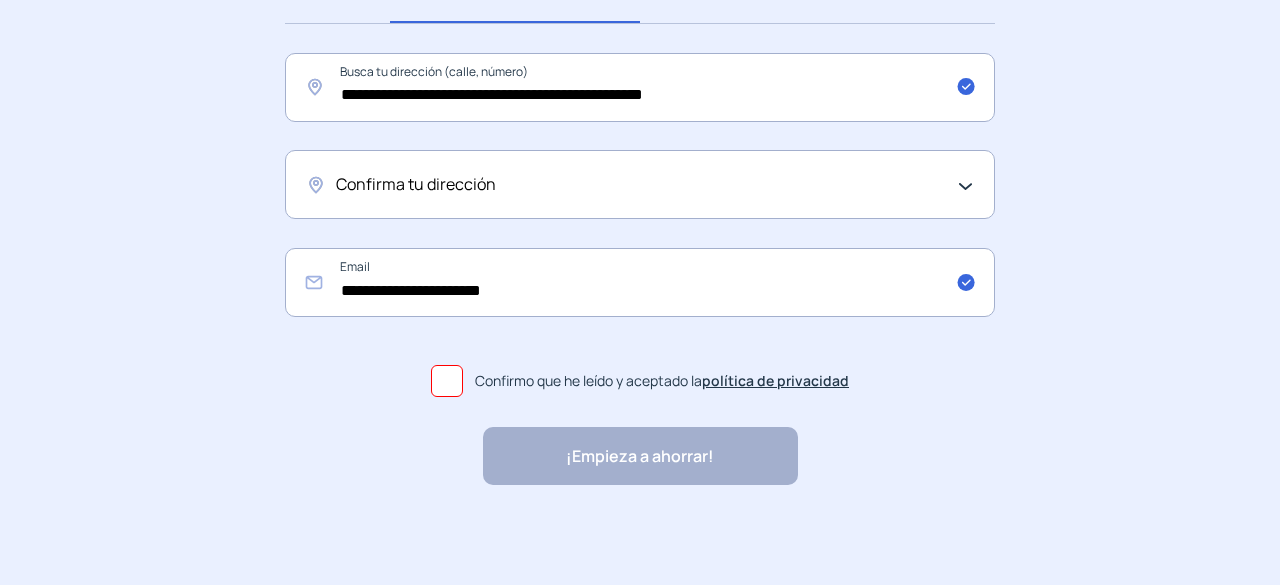click on "¡Empieza a ahorrar! "Excelente servicio y atención al cliente" "Respeto por el cliente y variedad de tarifas" "Todo genial y muy rápido" "Rapidez y buen trato al cliente"" 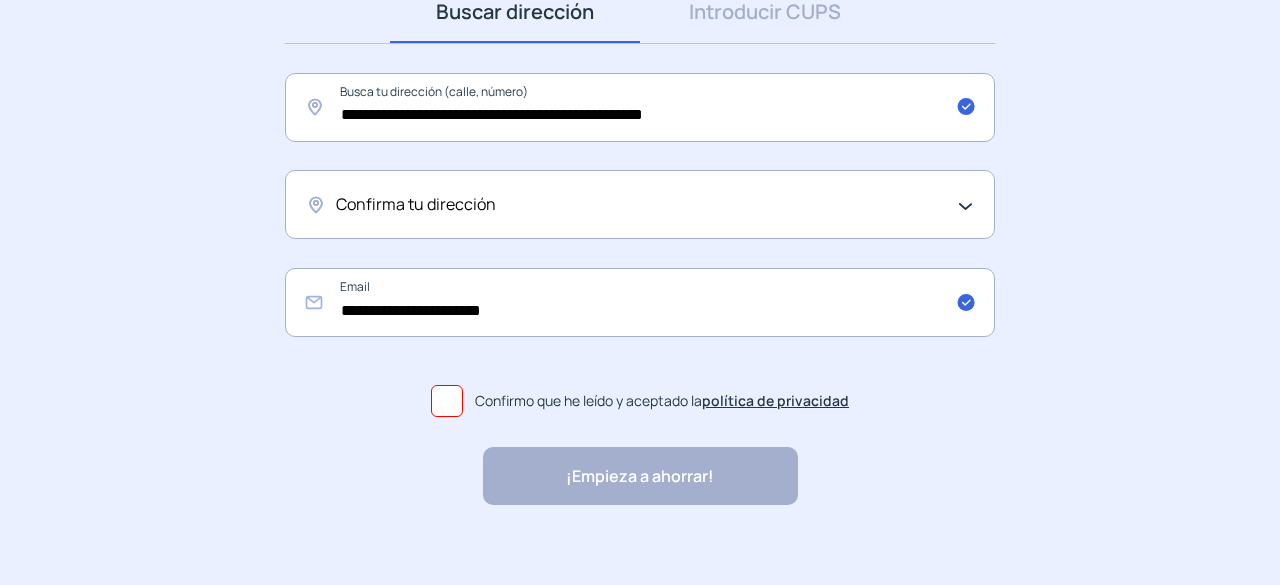 scroll, scrollTop: 338, scrollLeft: 0, axis: vertical 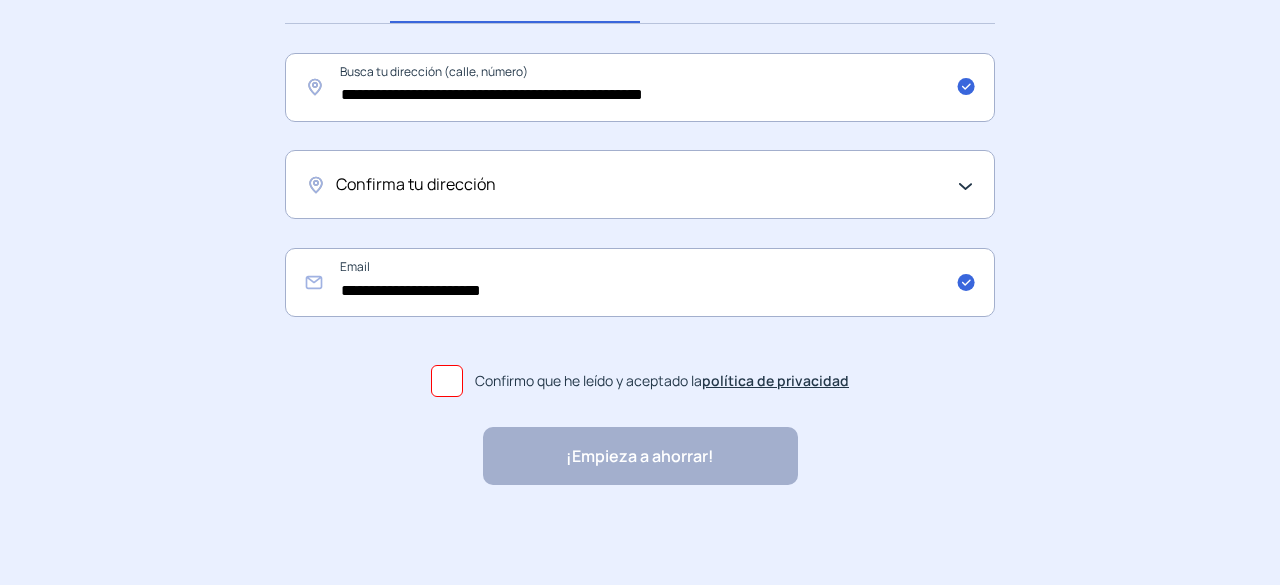 click on "¡Empieza a ahorrar! "Excelente servicio y atención al cliente" "Respeto por el cliente y variedad de tarifas" "Todo genial y muy rápido" "Rapidez y buen trato al cliente"" 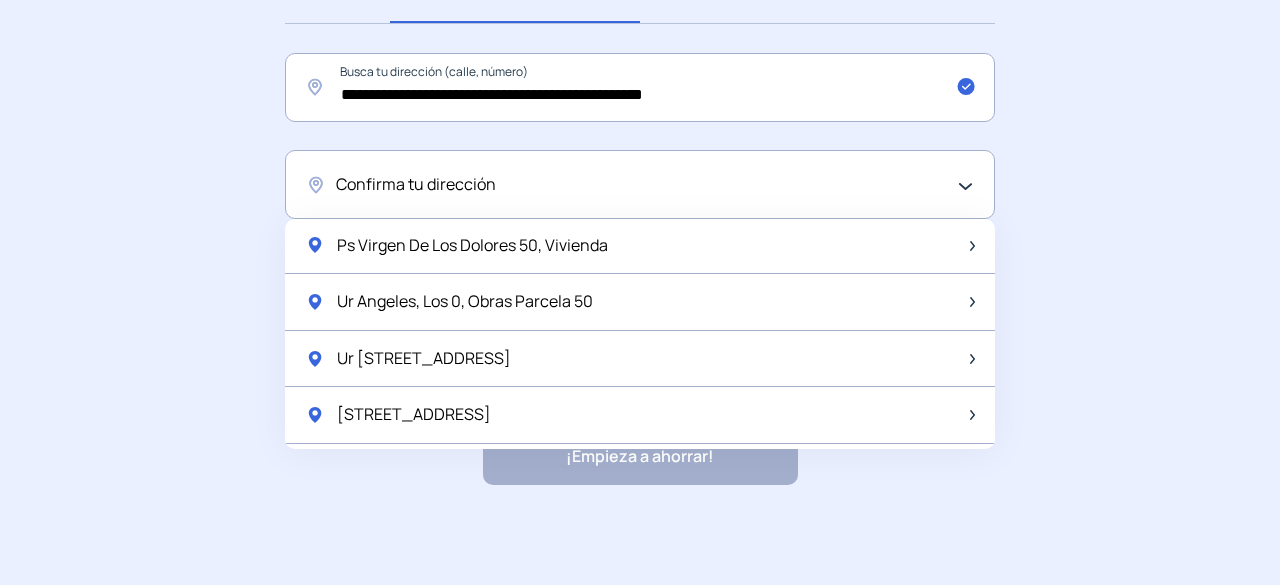 scroll, scrollTop: 1963, scrollLeft: 0, axis: vertical 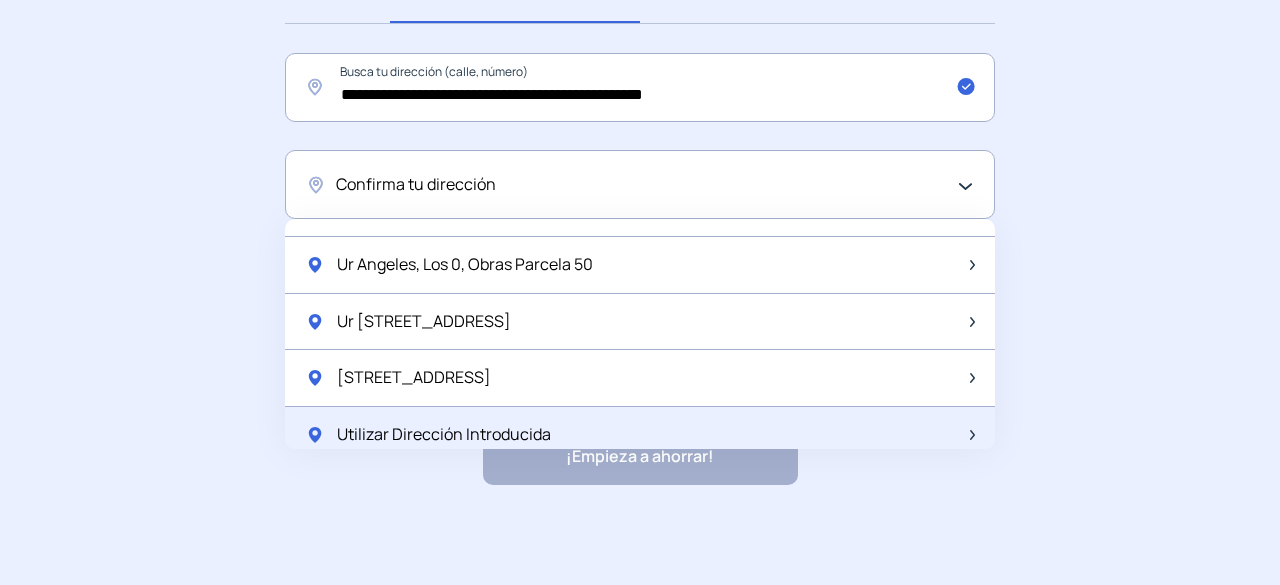 click on "Utilizar Dirección Introducida" 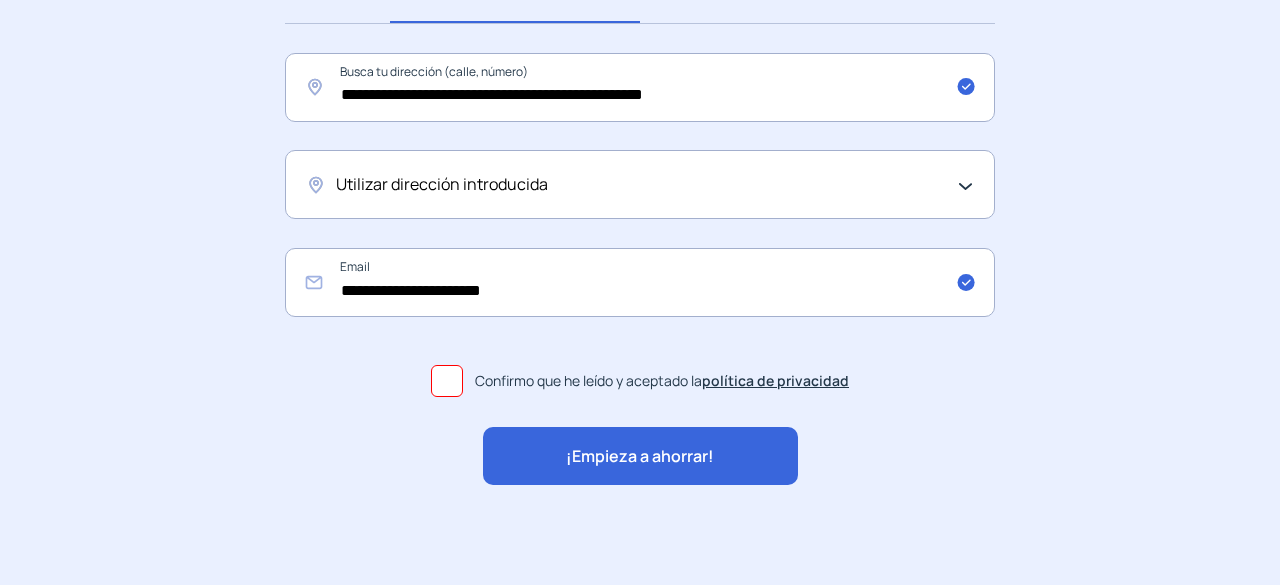 click on "¡Empieza a ahorrar!" 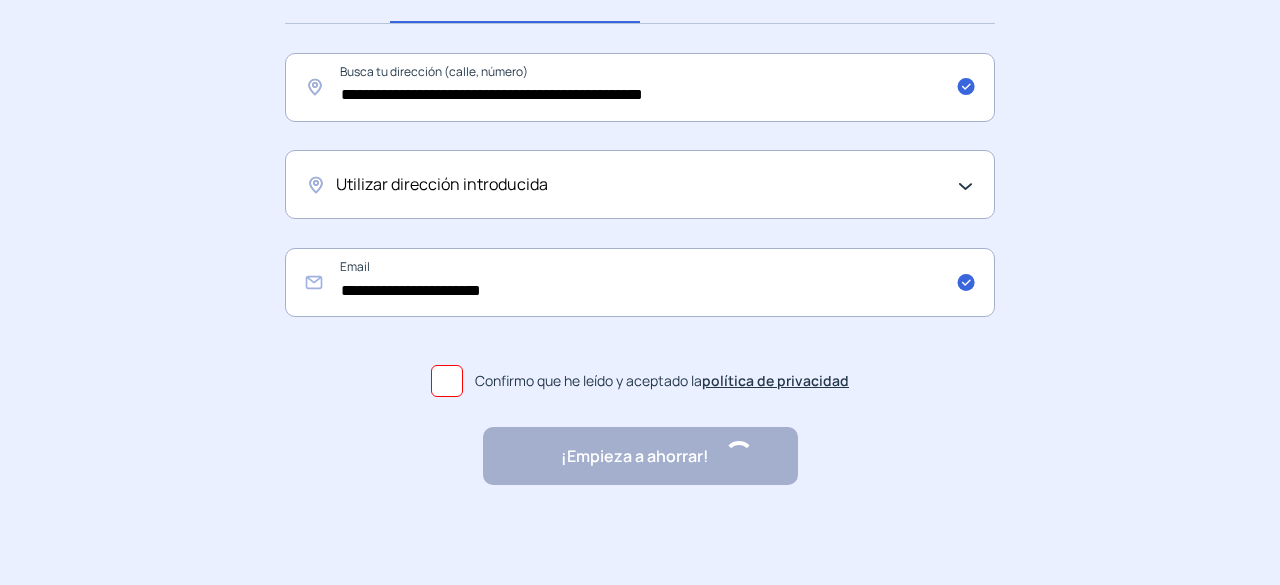 scroll, scrollTop: 0, scrollLeft: 0, axis: both 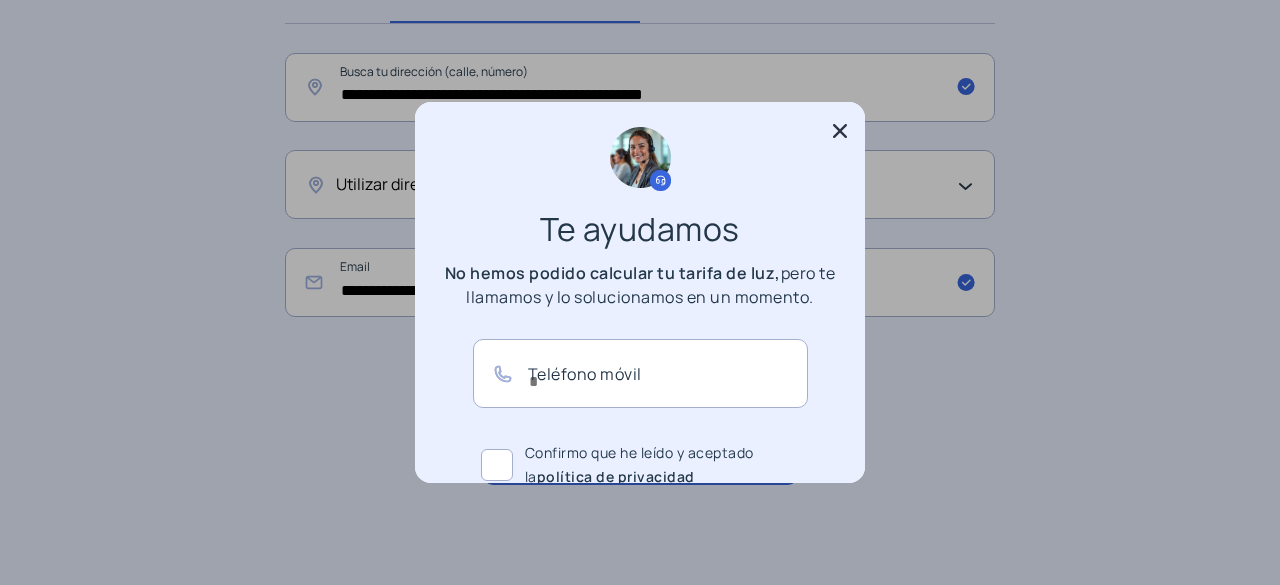 click 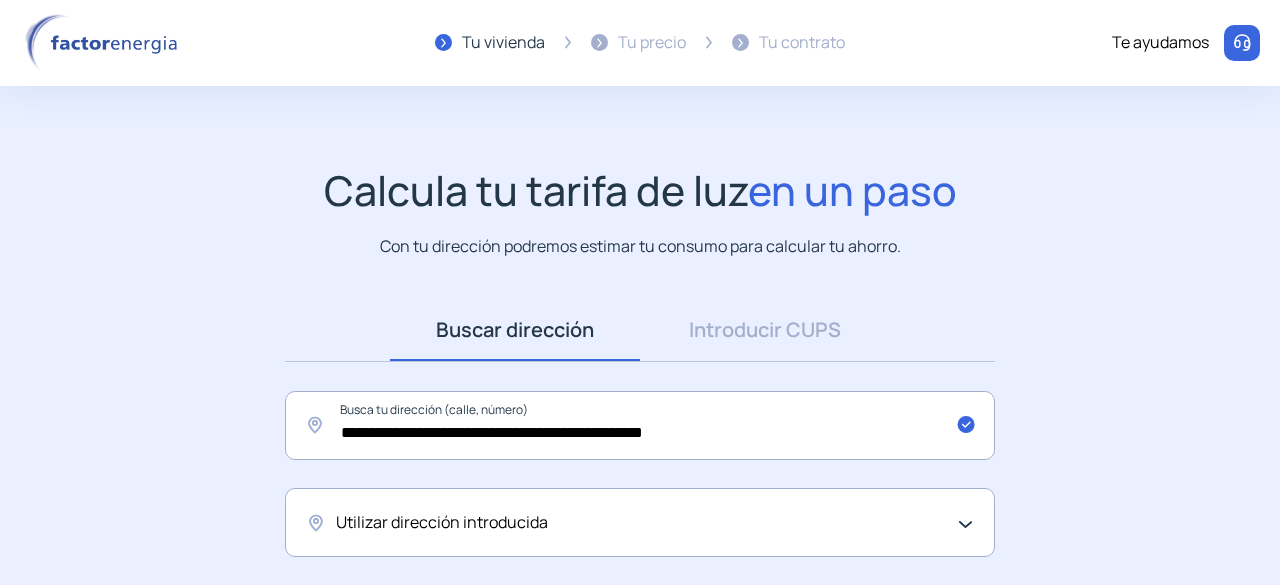 scroll, scrollTop: 338, scrollLeft: 0, axis: vertical 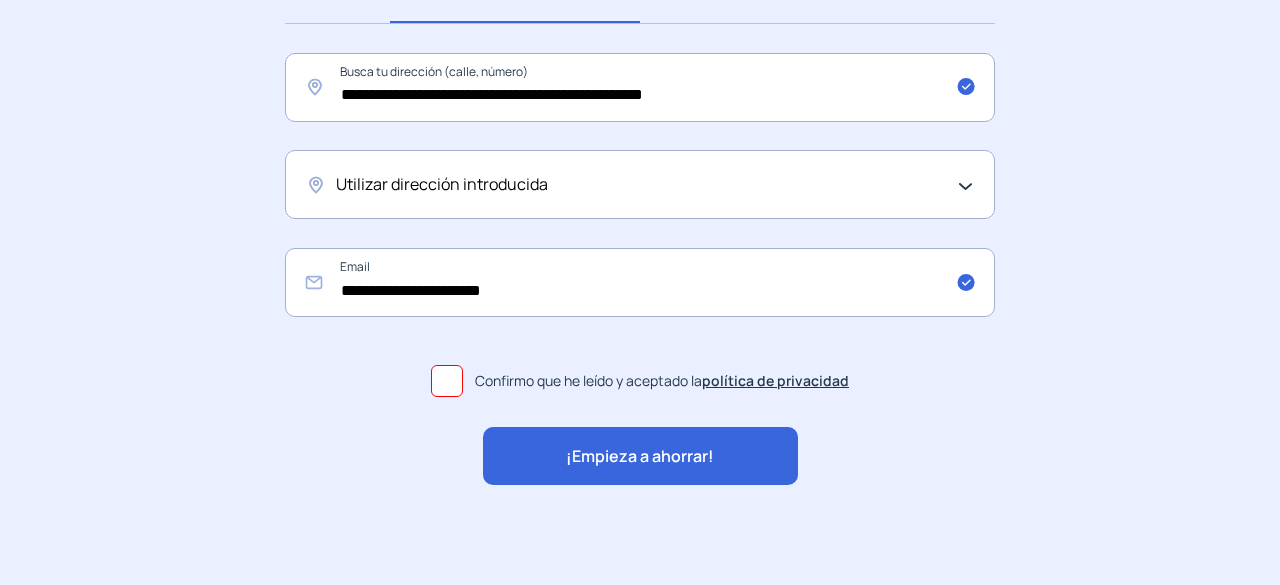 click on "Utilizar dirección introducida" 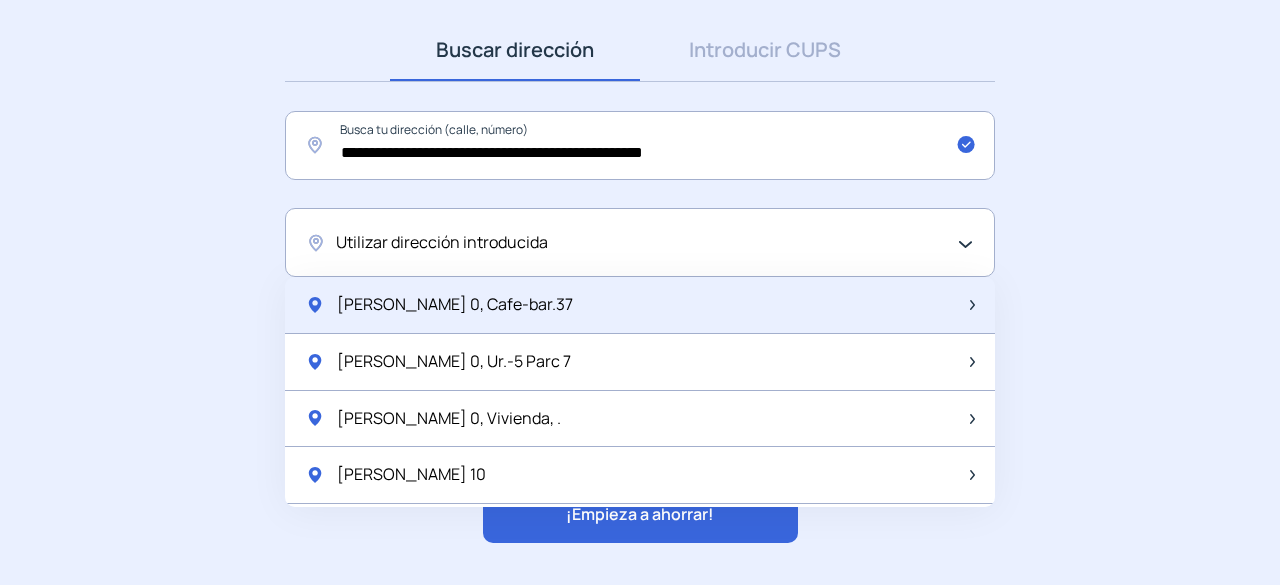 scroll, scrollTop: 238, scrollLeft: 0, axis: vertical 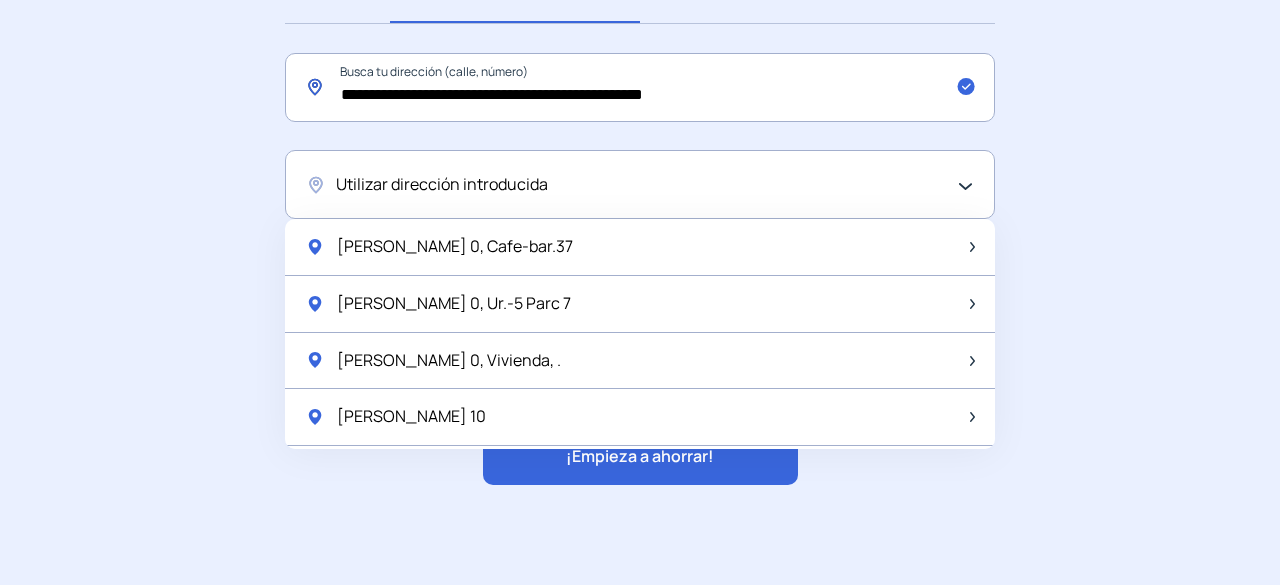 click on "**********" 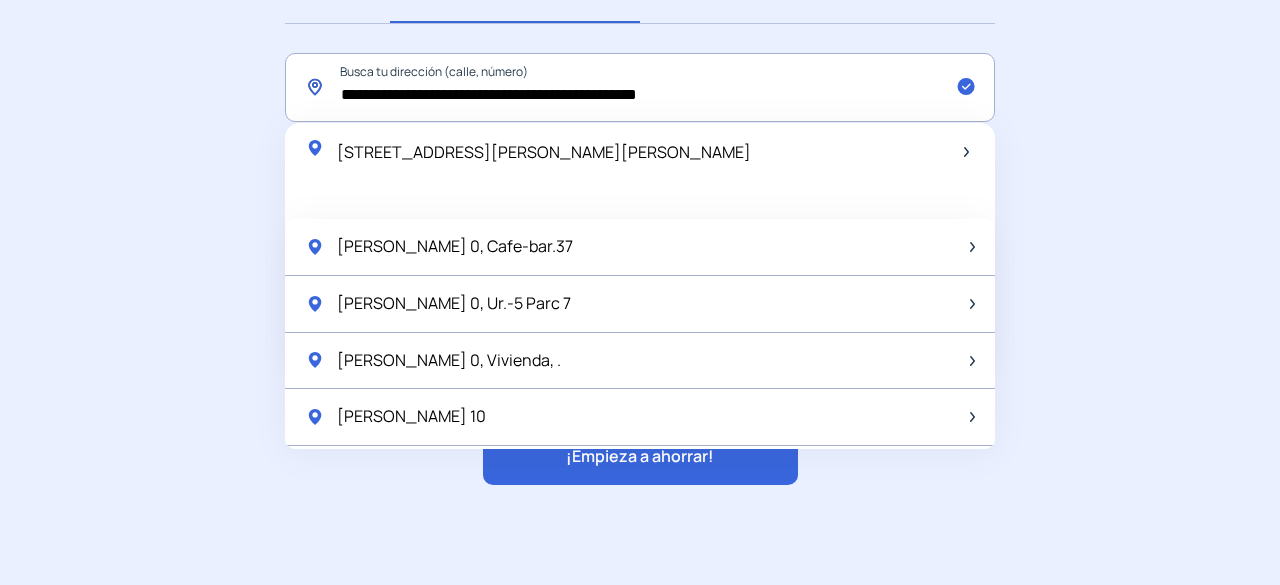 click on "**********" 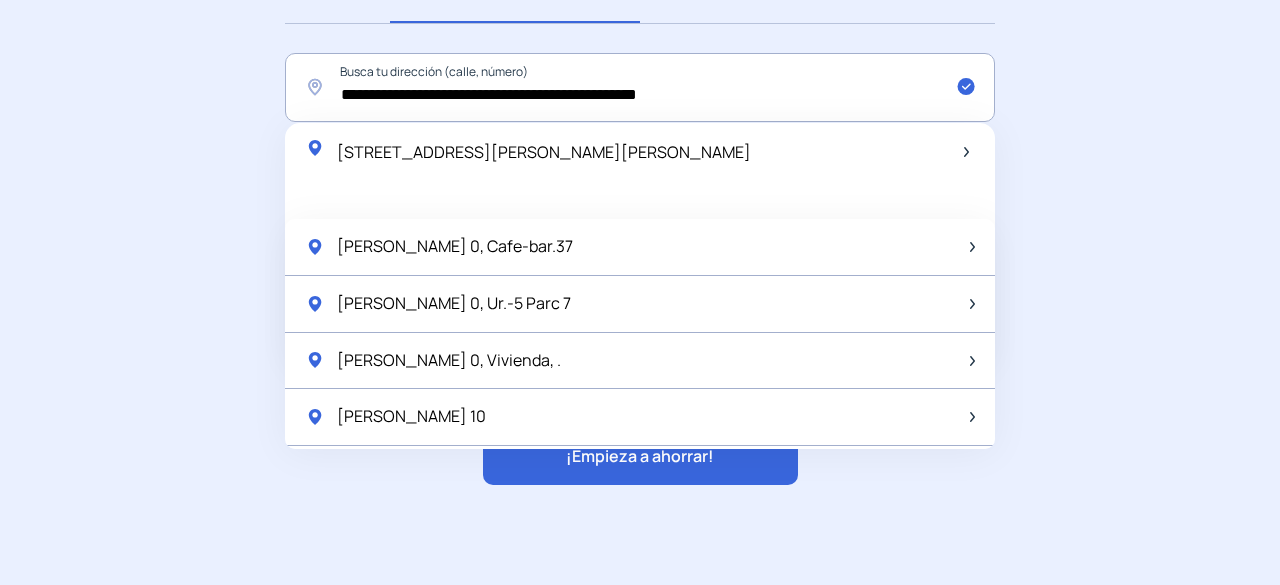 click on "**********" 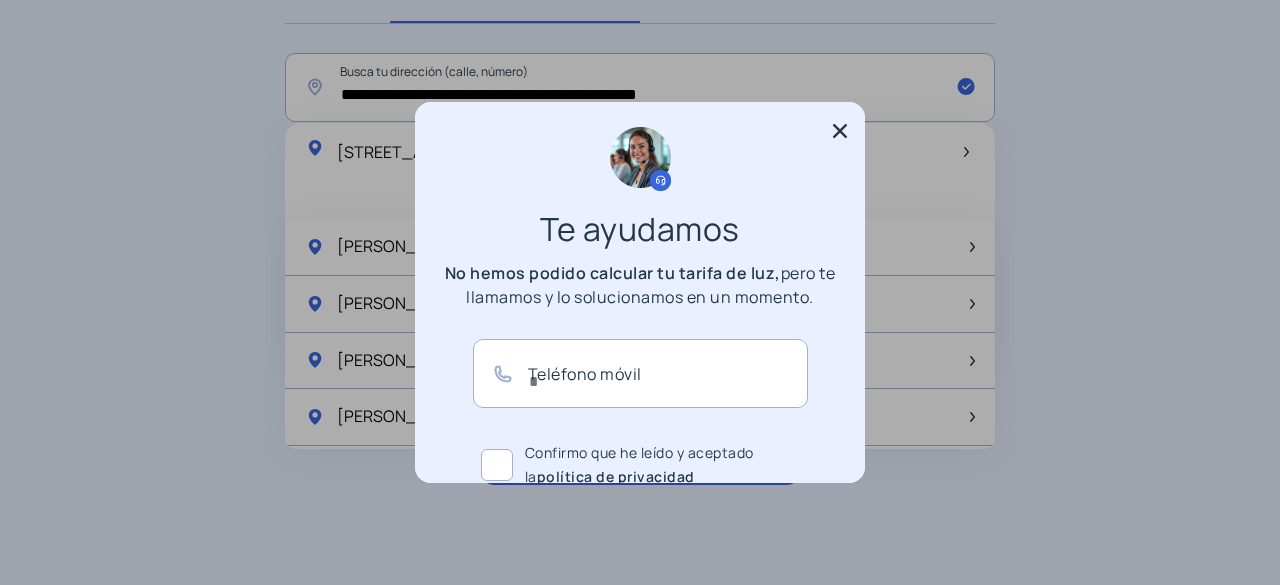 scroll, scrollTop: 0, scrollLeft: 0, axis: both 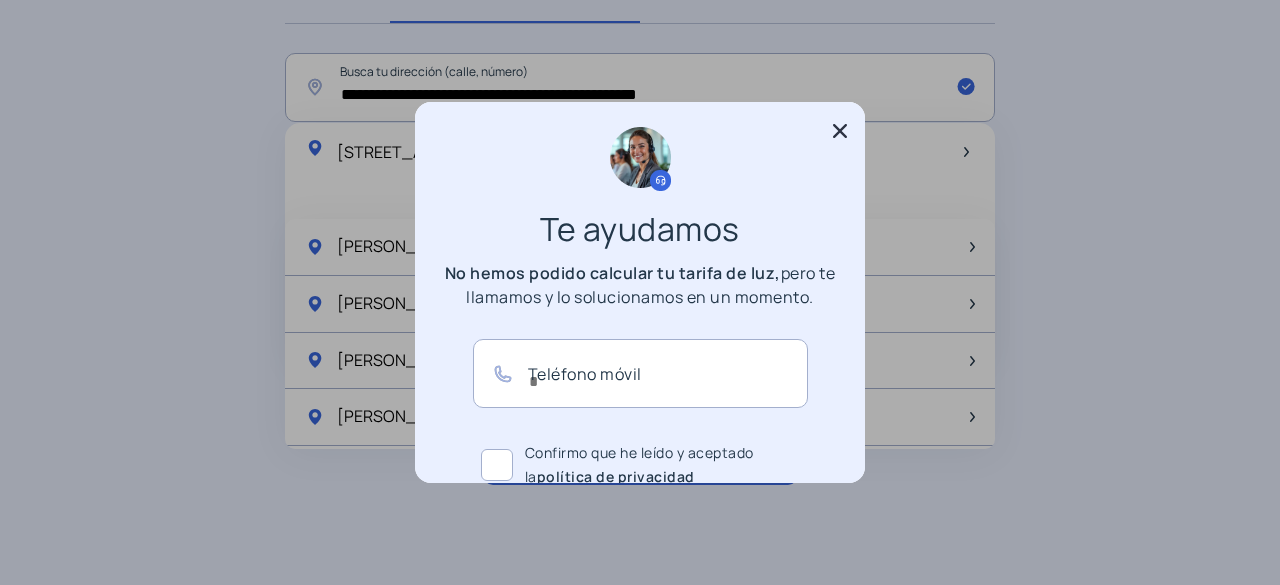 click 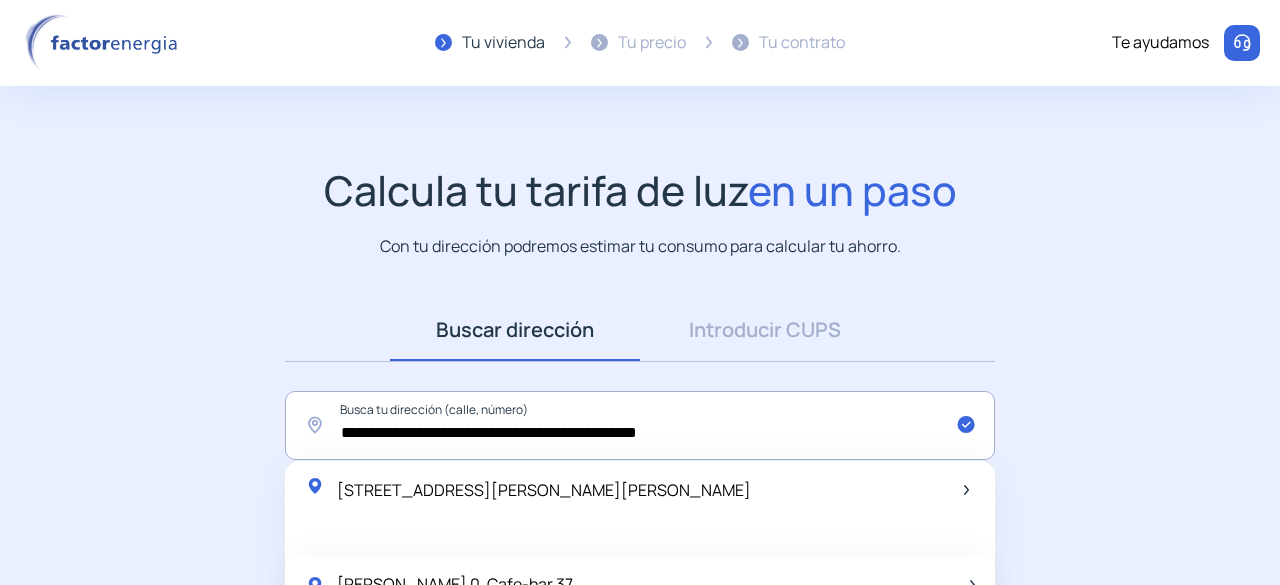 scroll, scrollTop: 338, scrollLeft: 0, axis: vertical 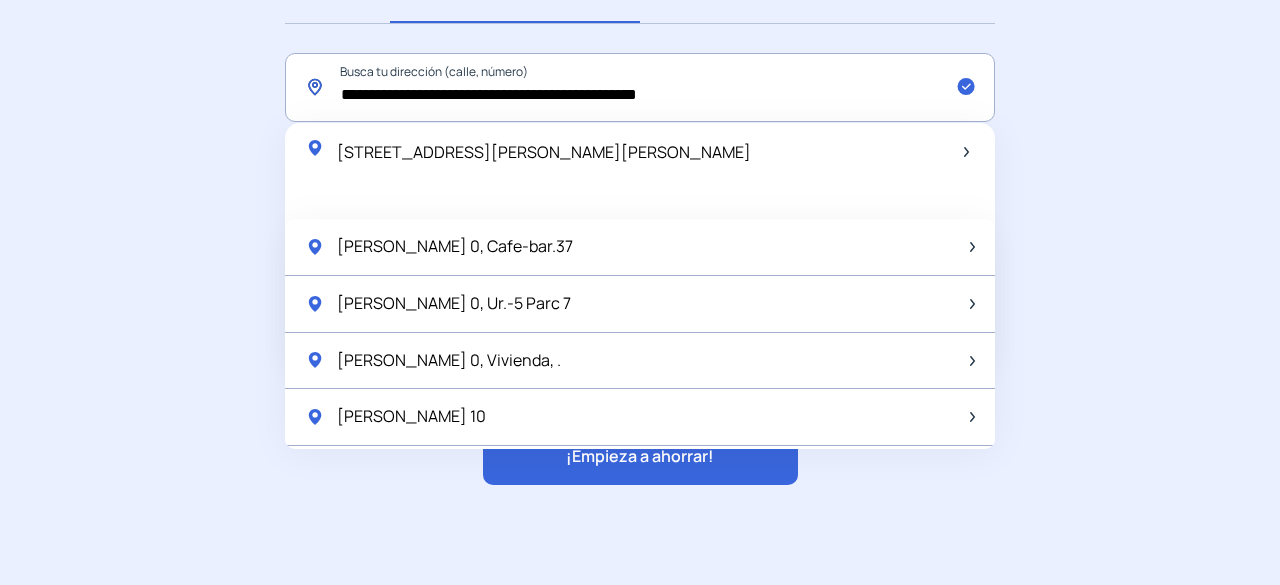 click on "**********" 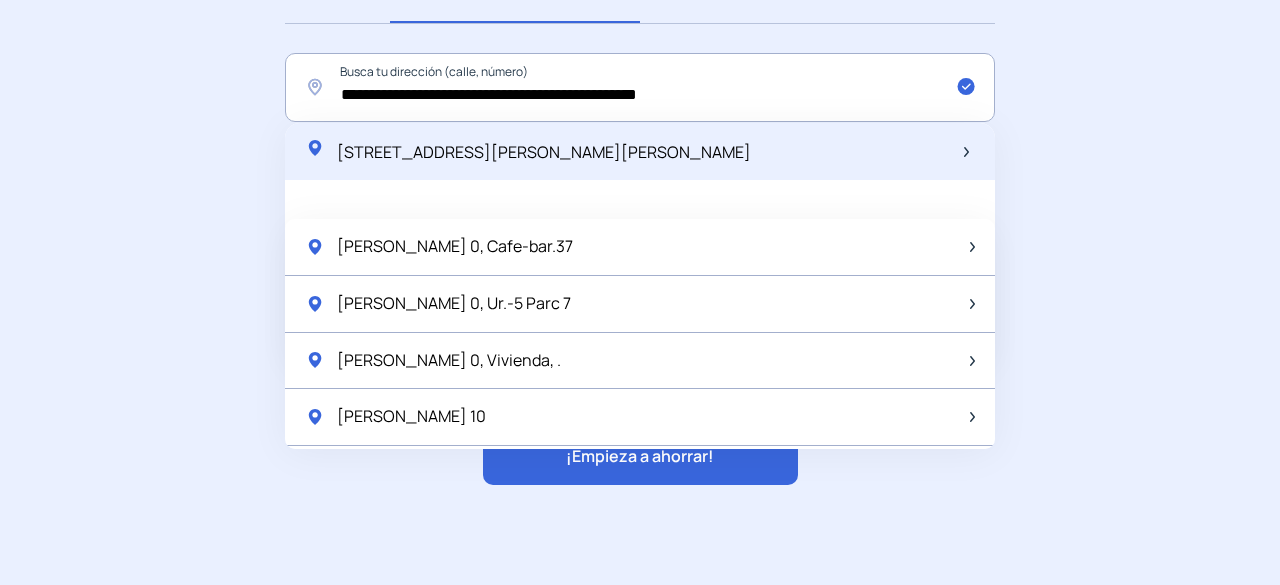click on "[STREET_ADDRESS][PERSON_NAME][PERSON_NAME]" 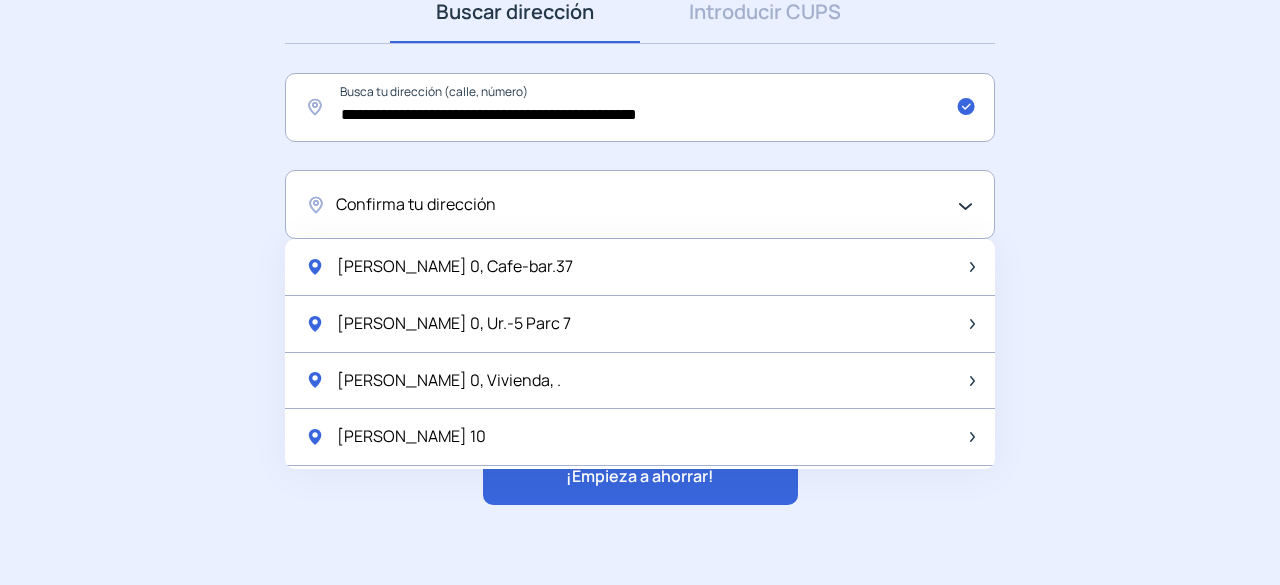 scroll, scrollTop: 338, scrollLeft: 0, axis: vertical 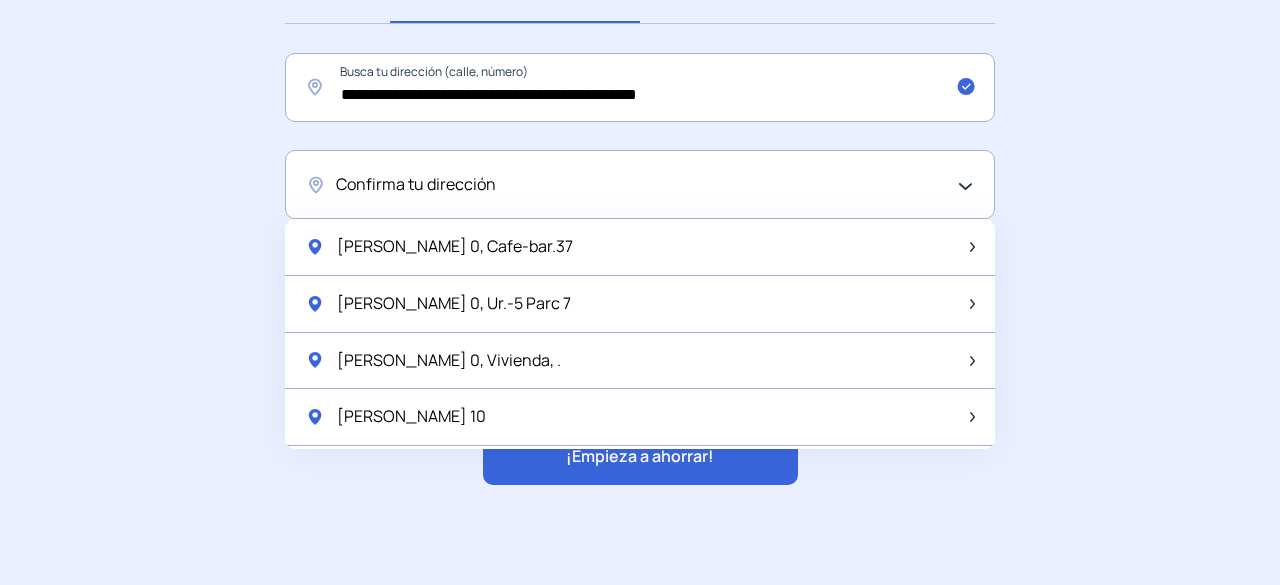 click on "Confirma tu dirección" 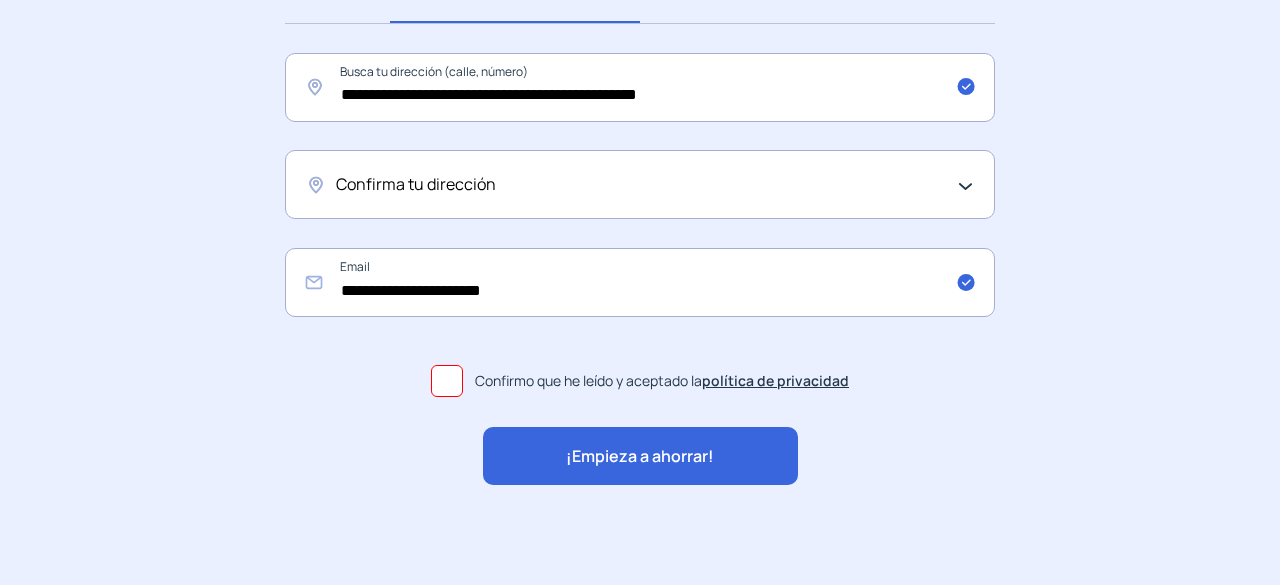 click on "Confirma tu dirección" 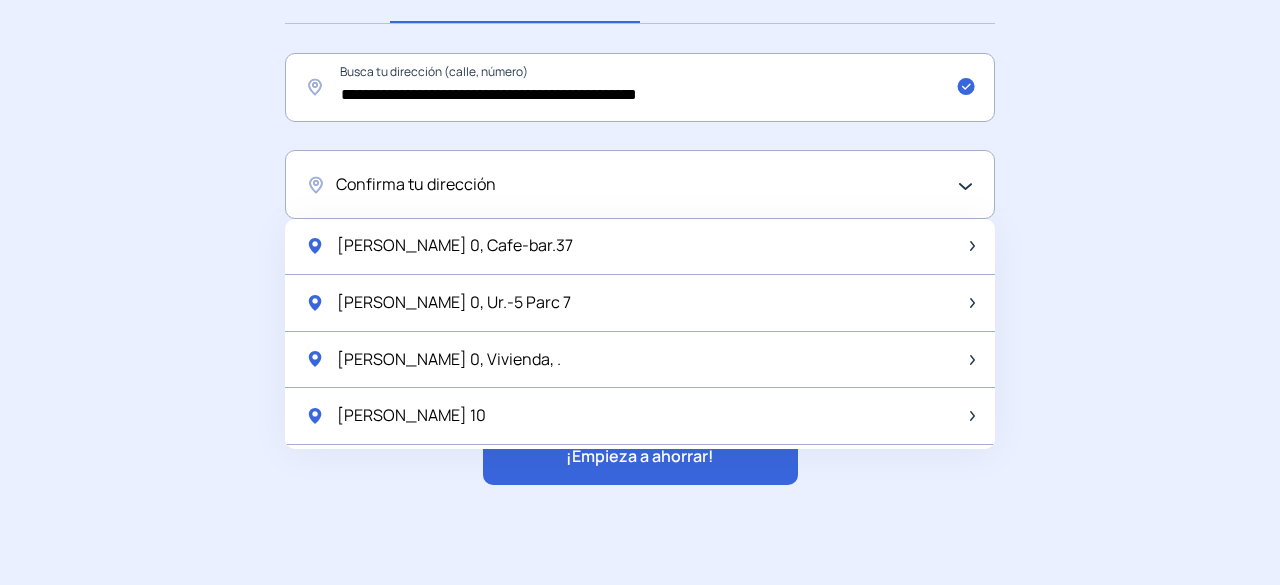 scroll, scrollTop: 0, scrollLeft: 0, axis: both 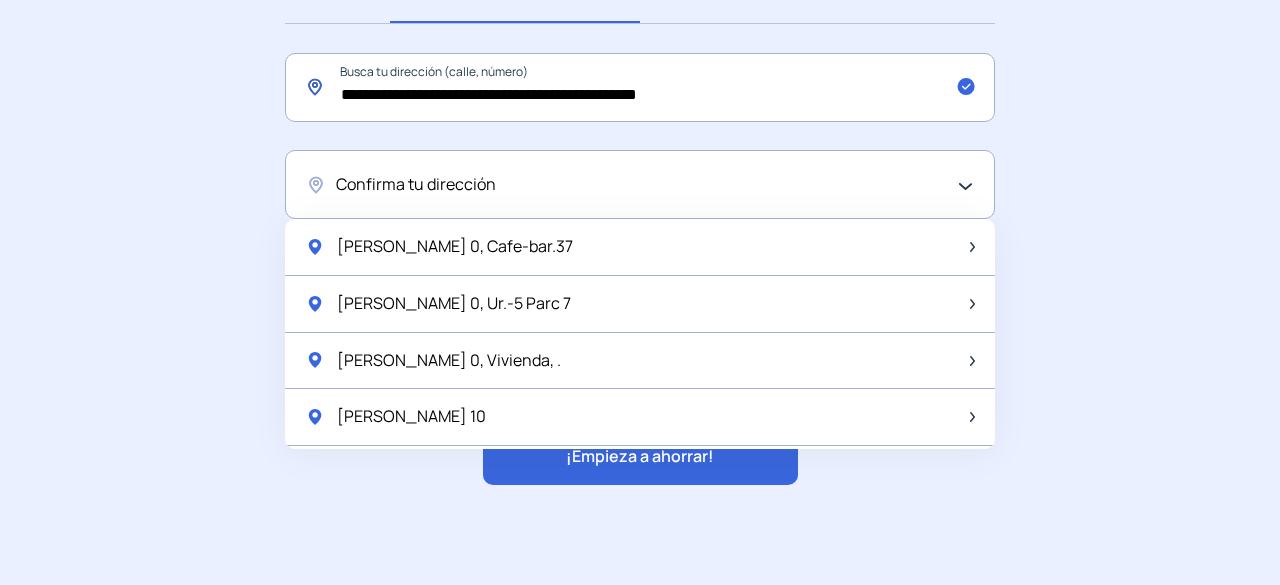 click on "**********" 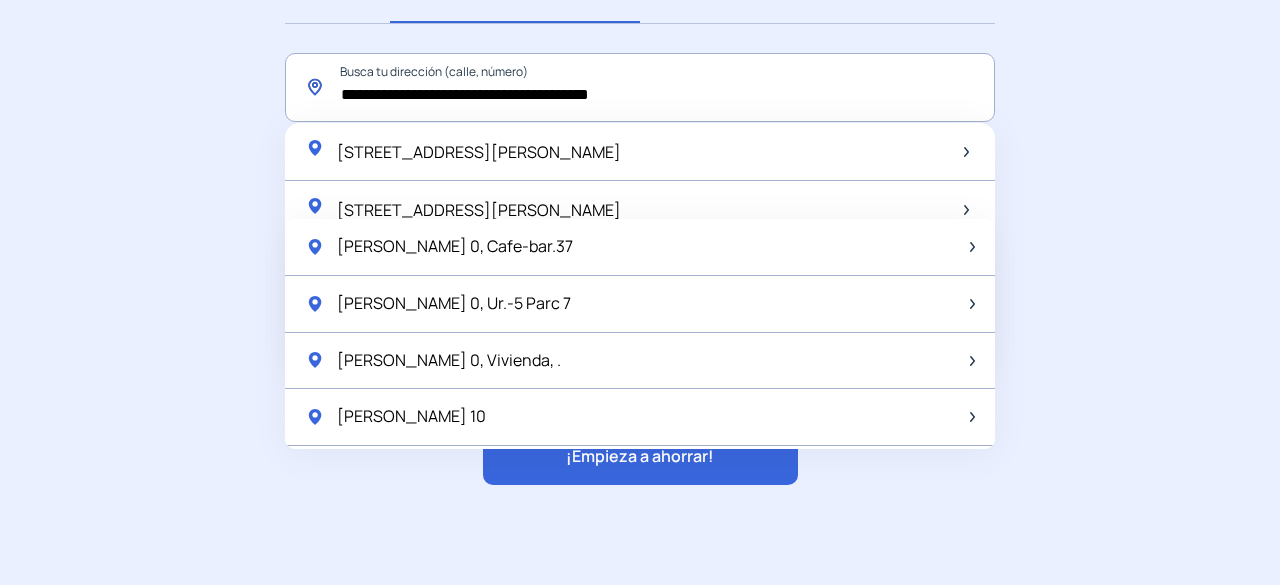type on "**********" 